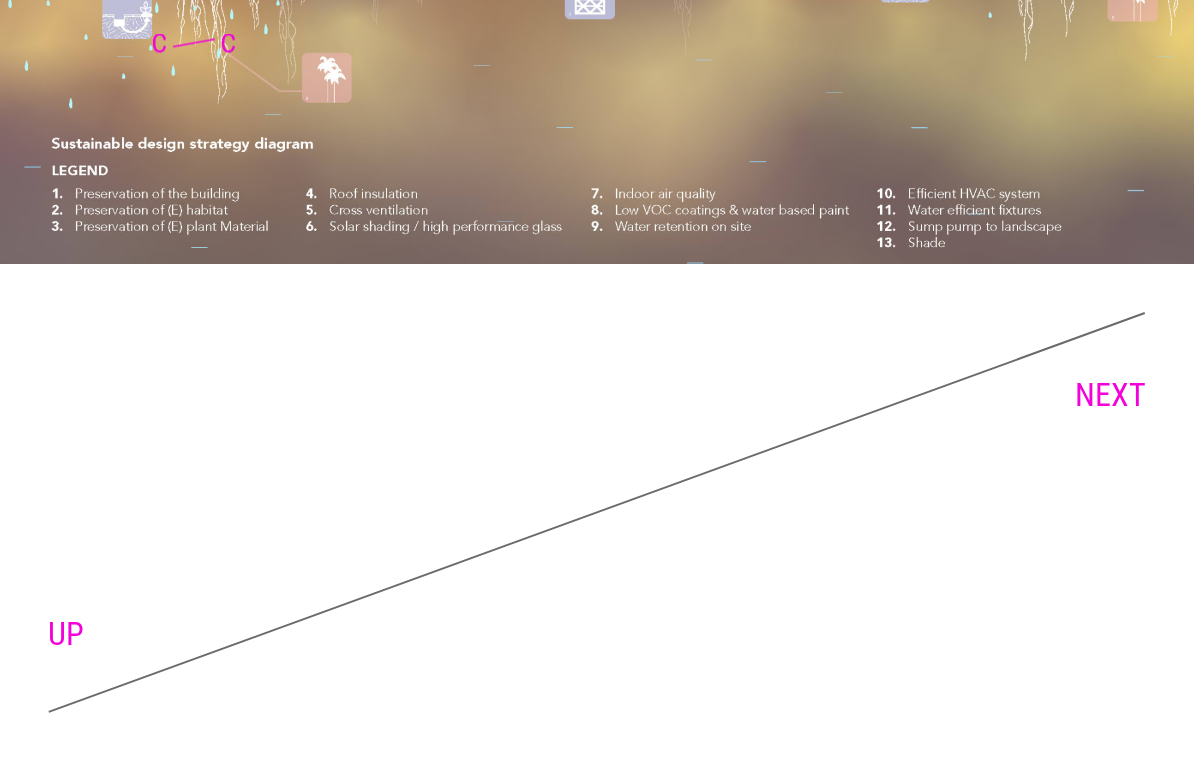 scroll, scrollTop: 11629, scrollLeft: 0, axis: vertical 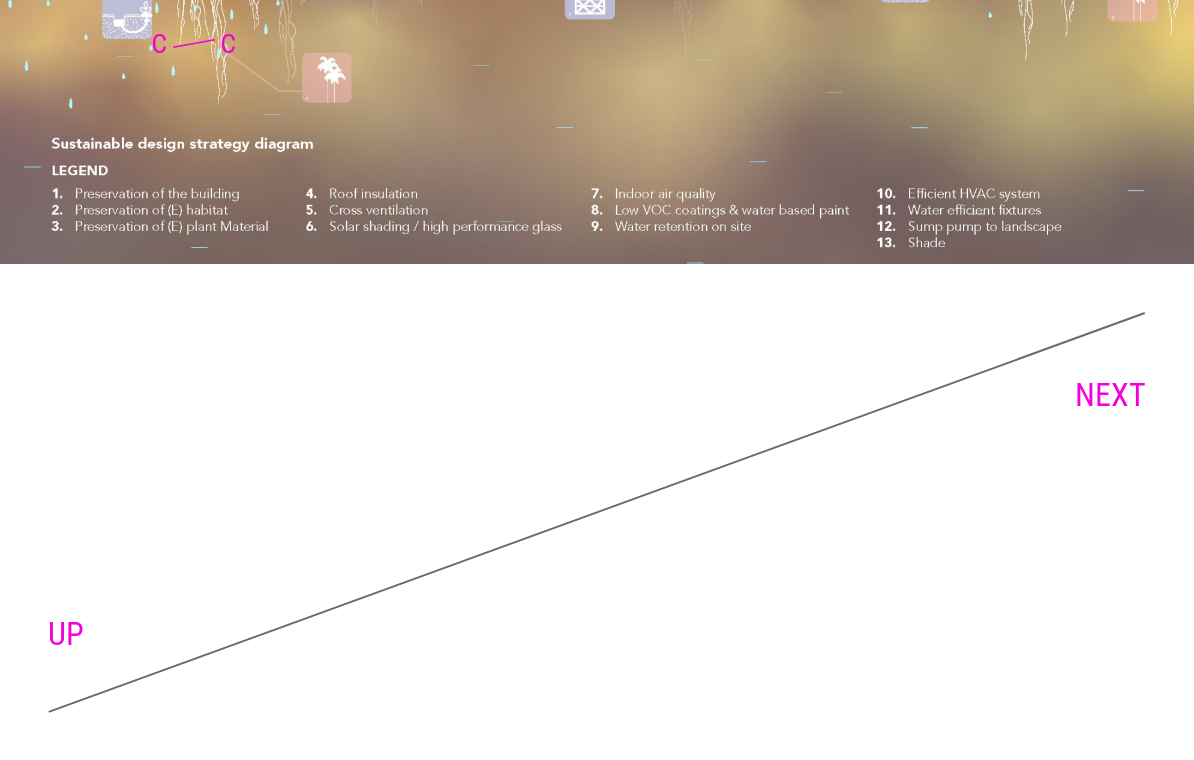 click on "NEXT" at bounding box center [1110, 395] 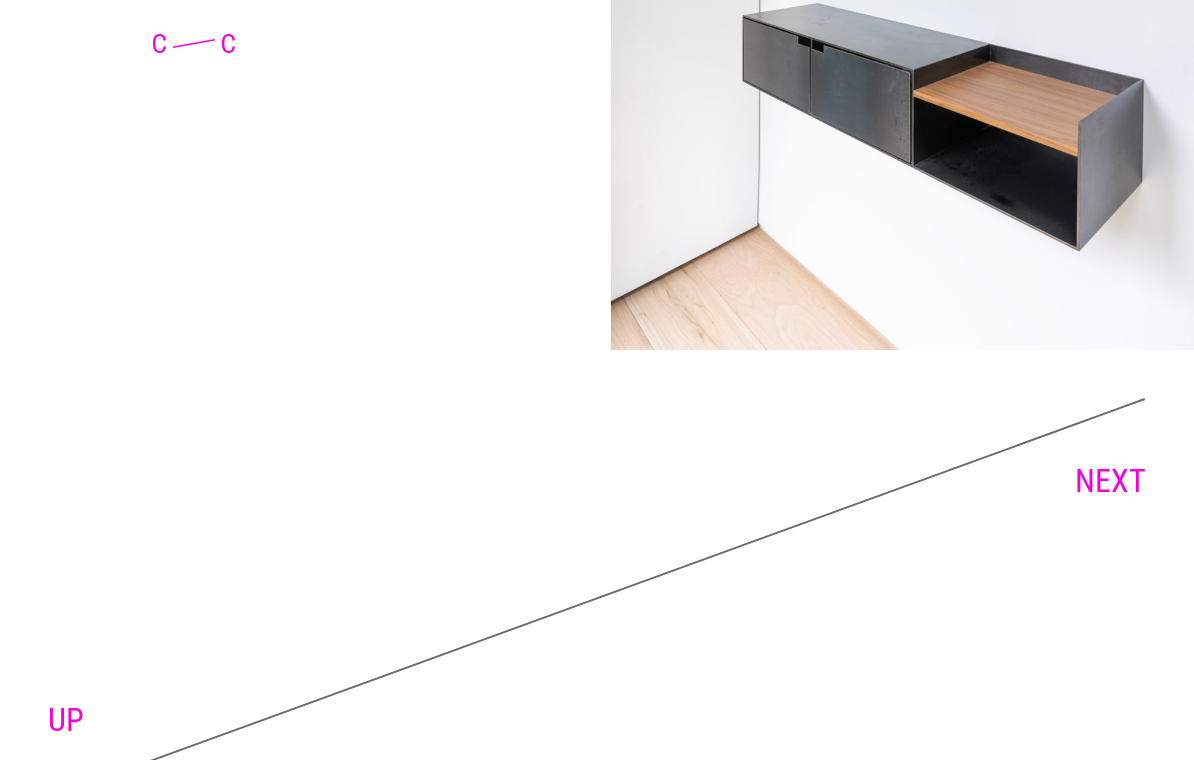 scroll, scrollTop: 10025, scrollLeft: 0, axis: vertical 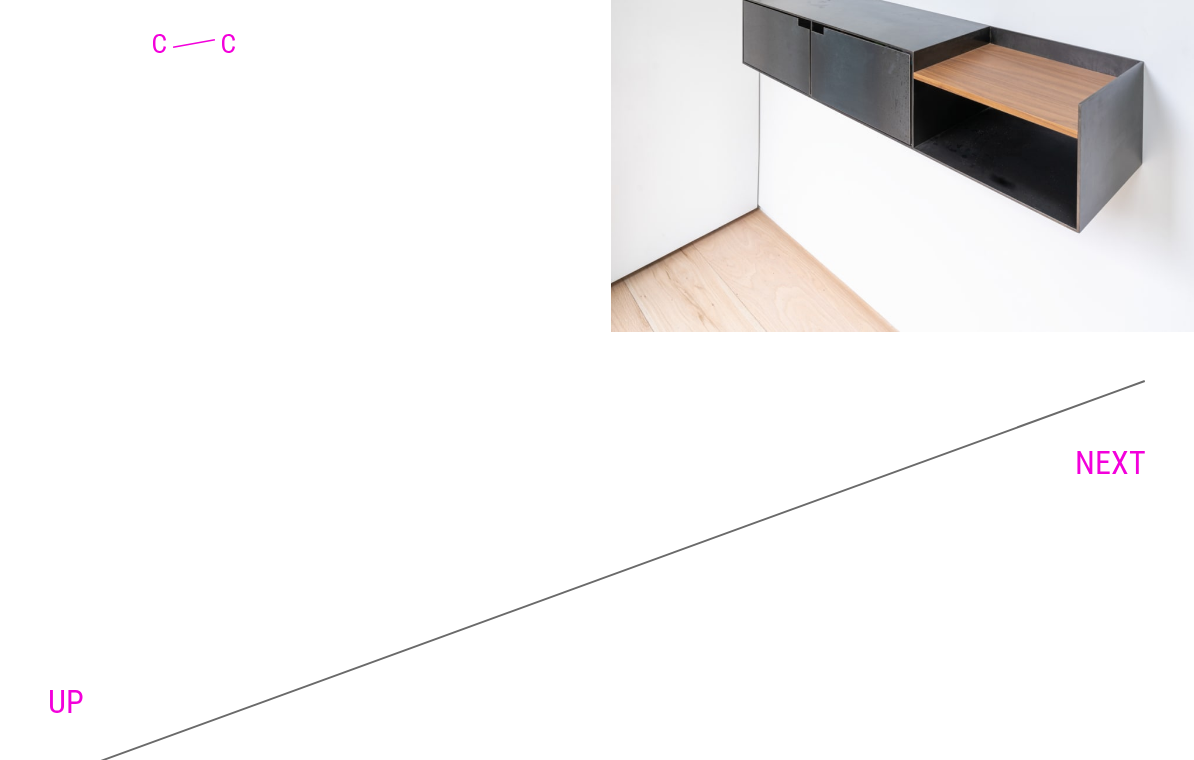 click on "NEXT" at bounding box center (1110, 463) 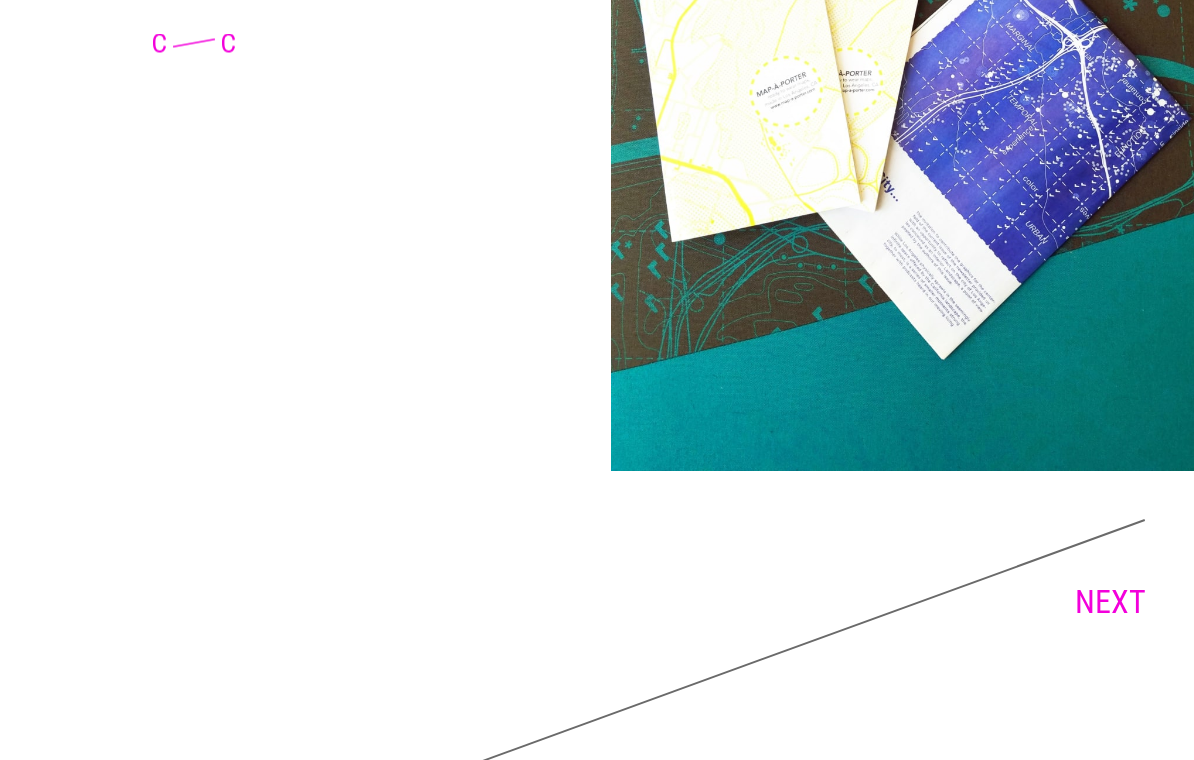 scroll, scrollTop: 3820, scrollLeft: 0, axis: vertical 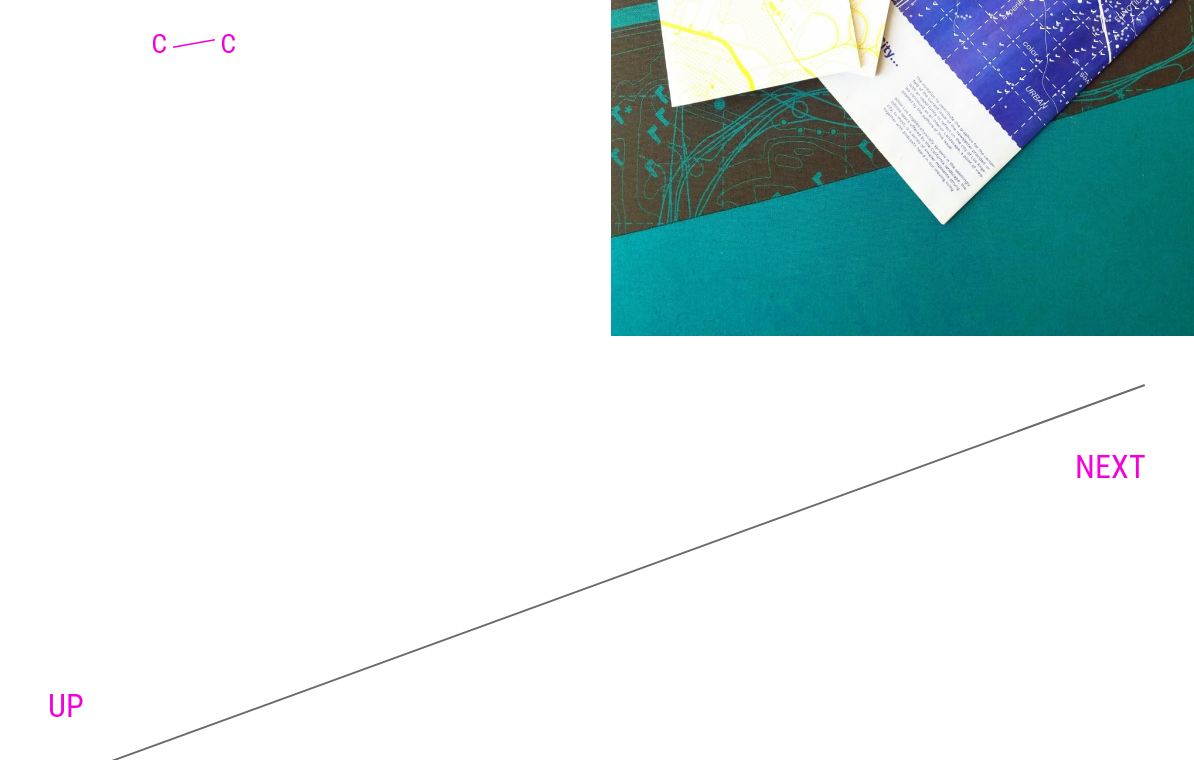 click on "NEXT" at bounding box center [1110, 467] 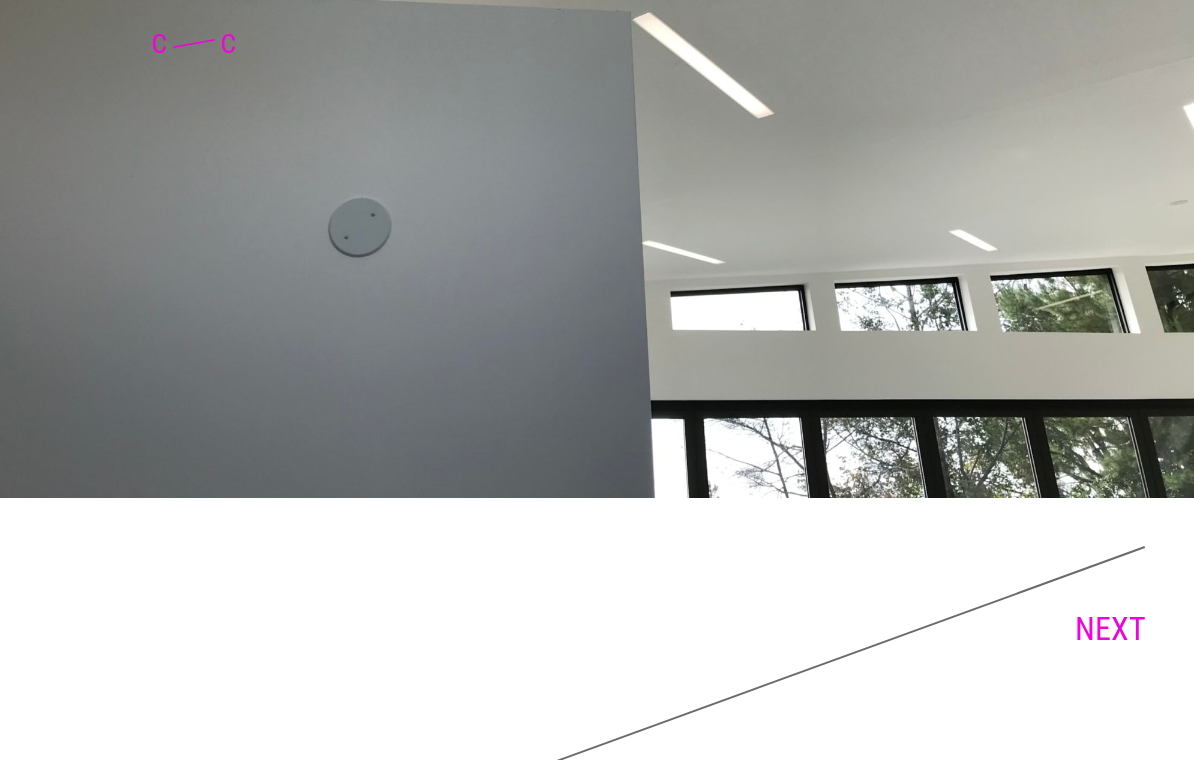 scroll, scrollTop: 6423, scrollLeft: 0, axis: vertical 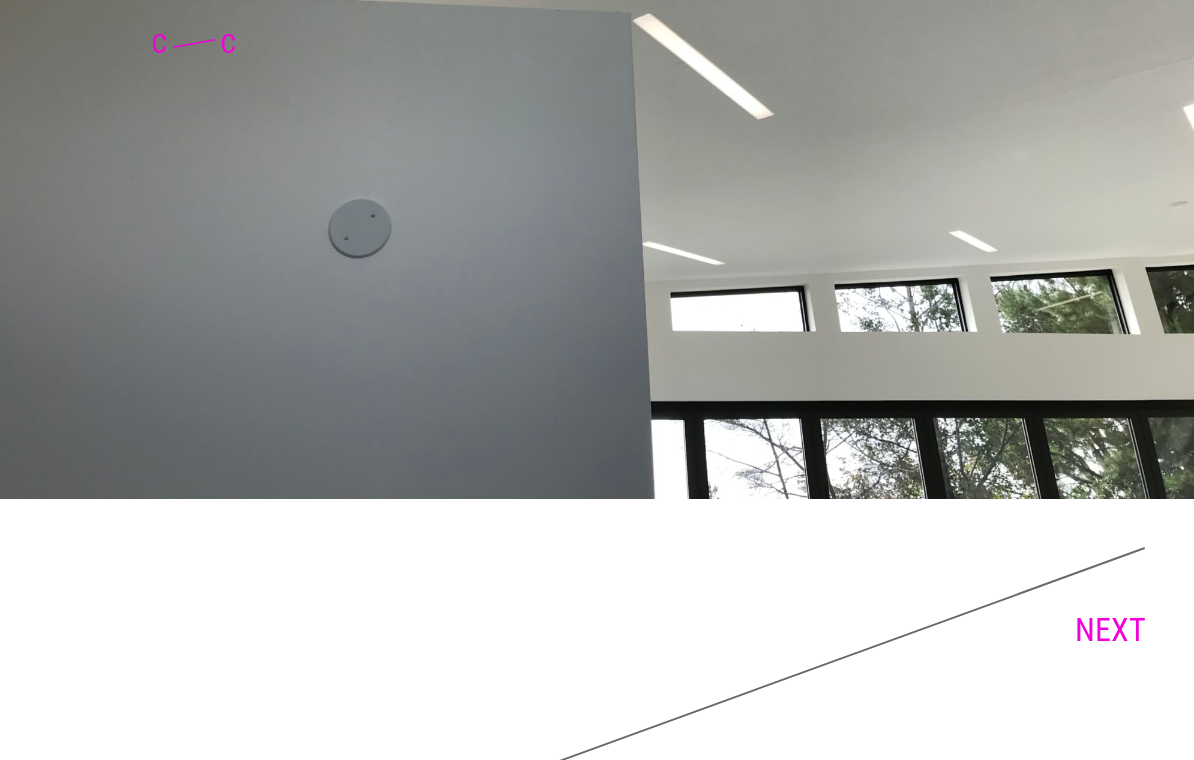 click on "NEXT" at bounding box center [1110, 630] 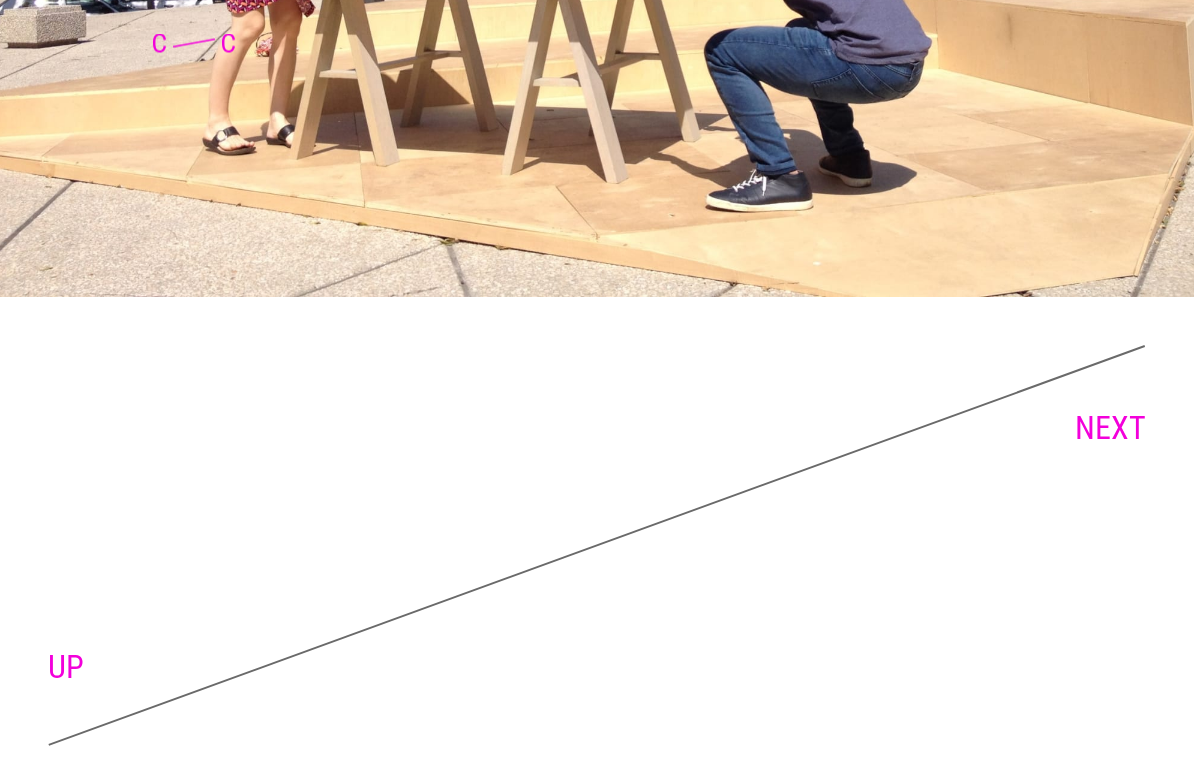scroll, scrollTop: 10743, scrollLeft: 0, axis: vertical 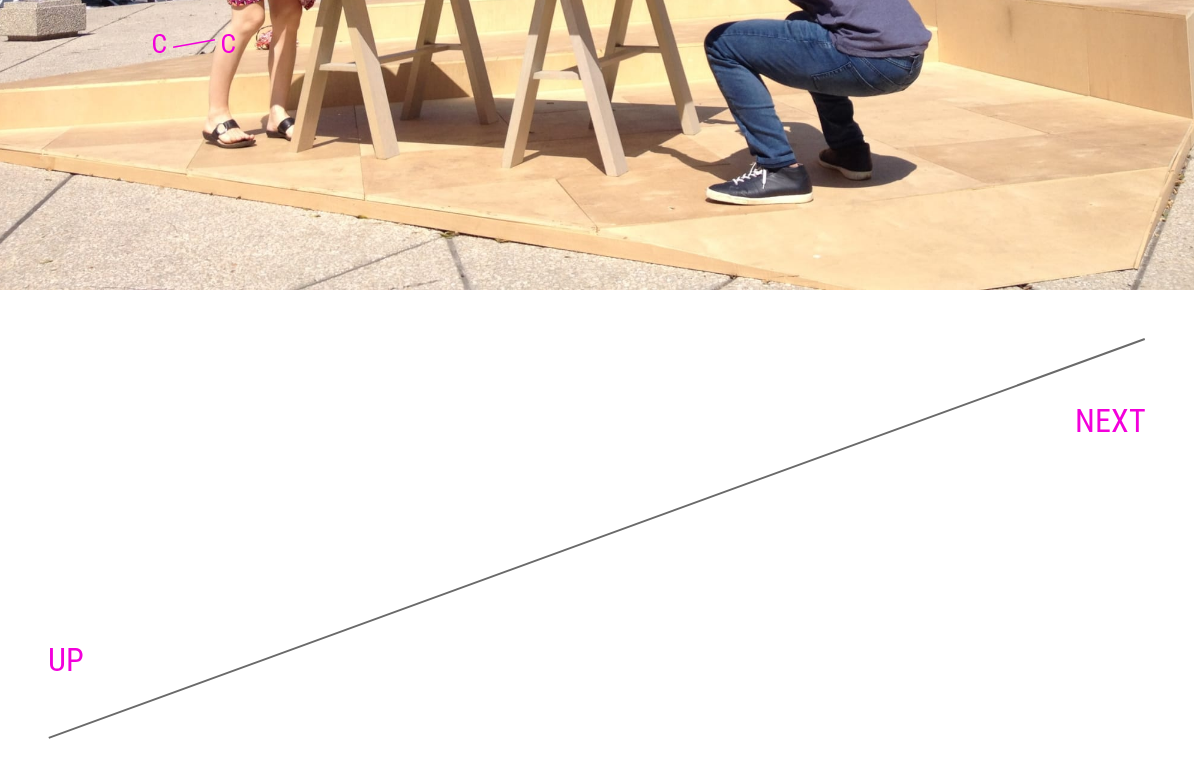 click on "NEXT" at bounding box center [1110, 421] 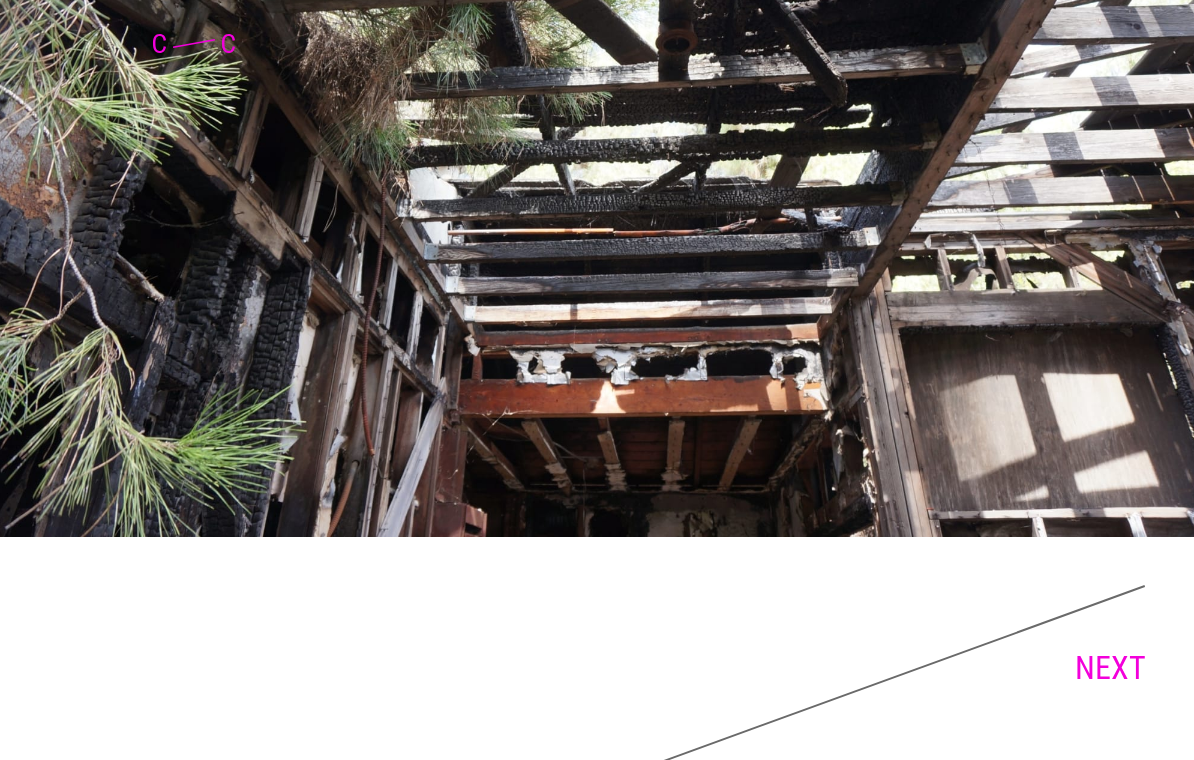 scroll, scrollTop: 8852, scrollLeft: 0, axis: vertical 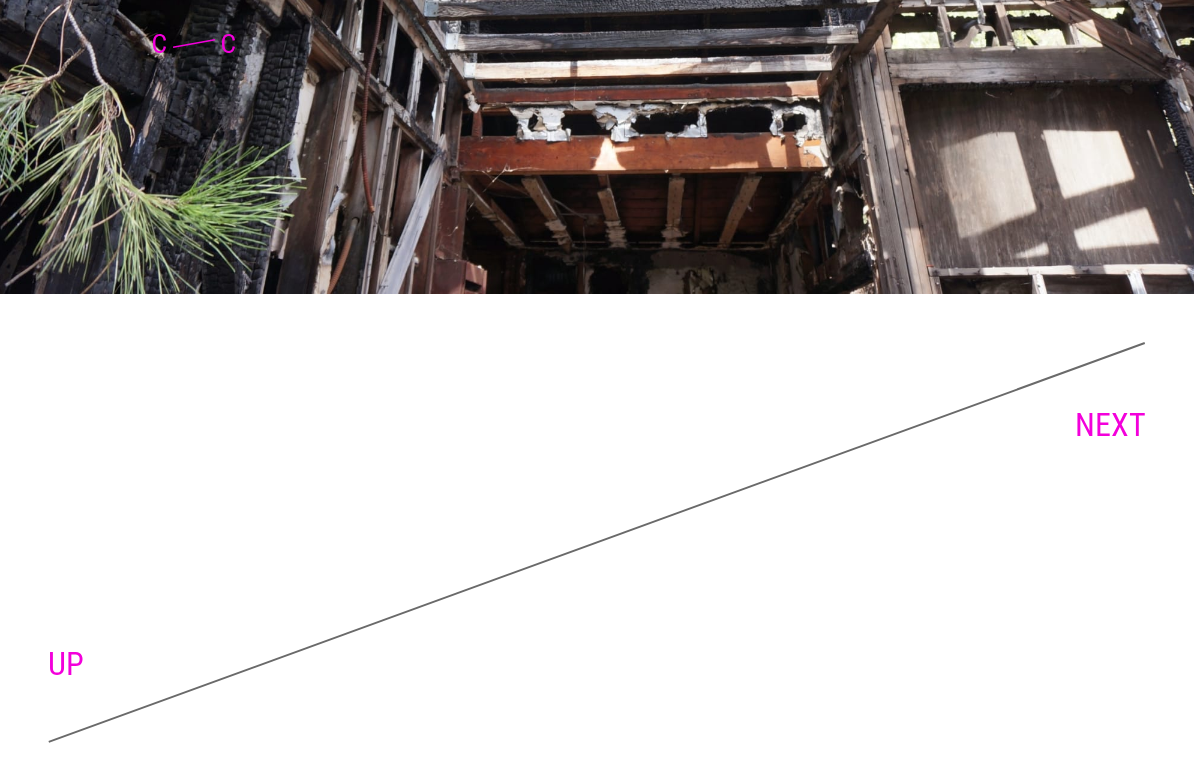 click on "NEXT" at bounding box center (1110, 425) 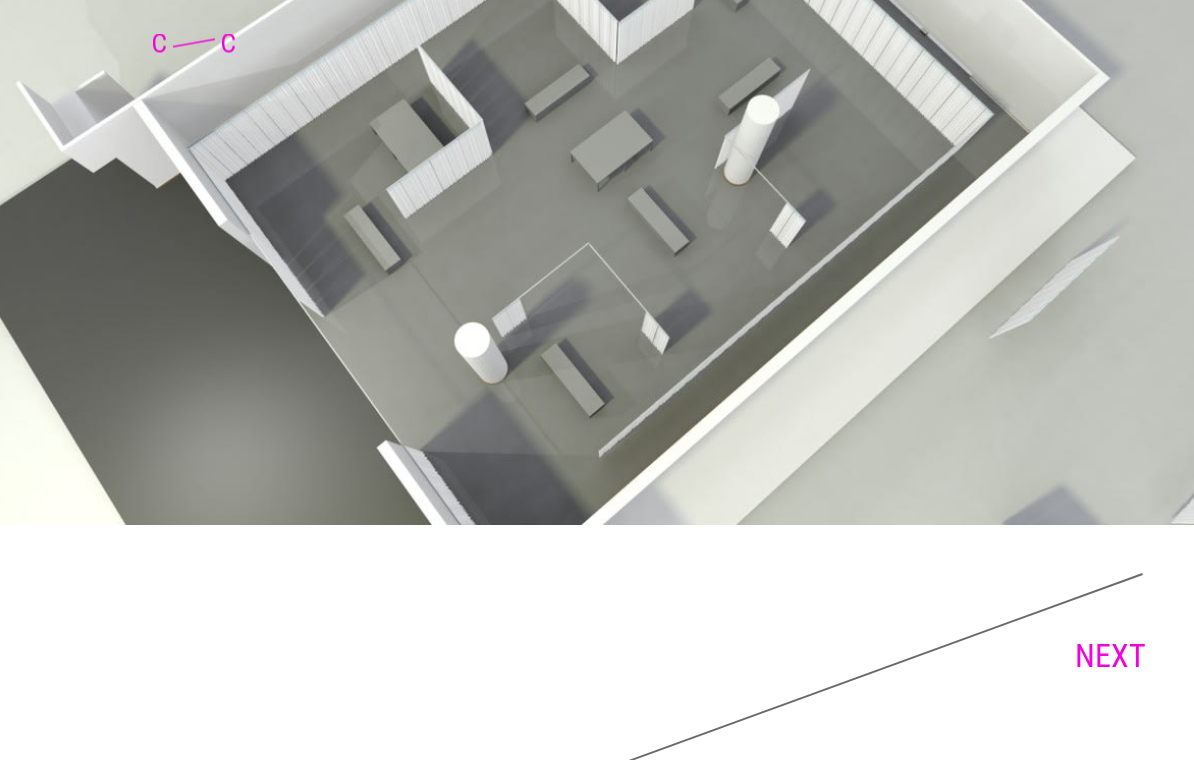 scroll, scrollTop: 5399, scrollLeft: 0, axis: vertical 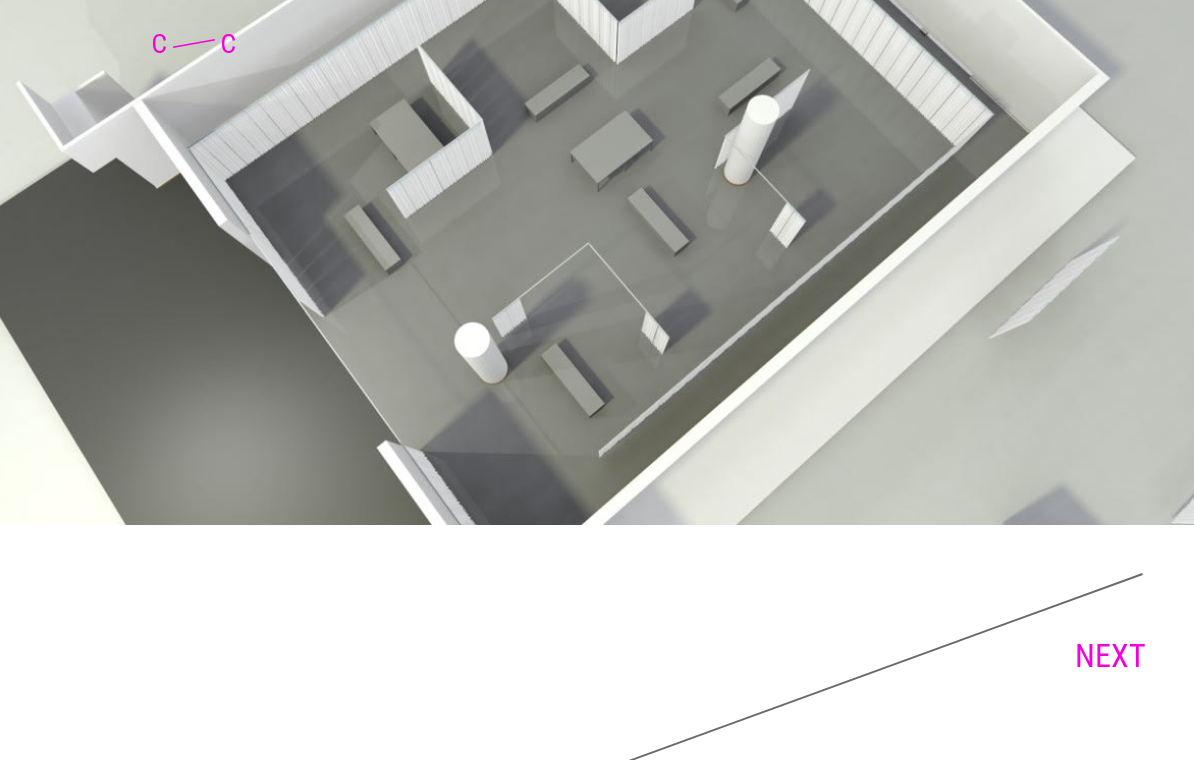 click on "NEXT" at bounding box center [1110, 656] 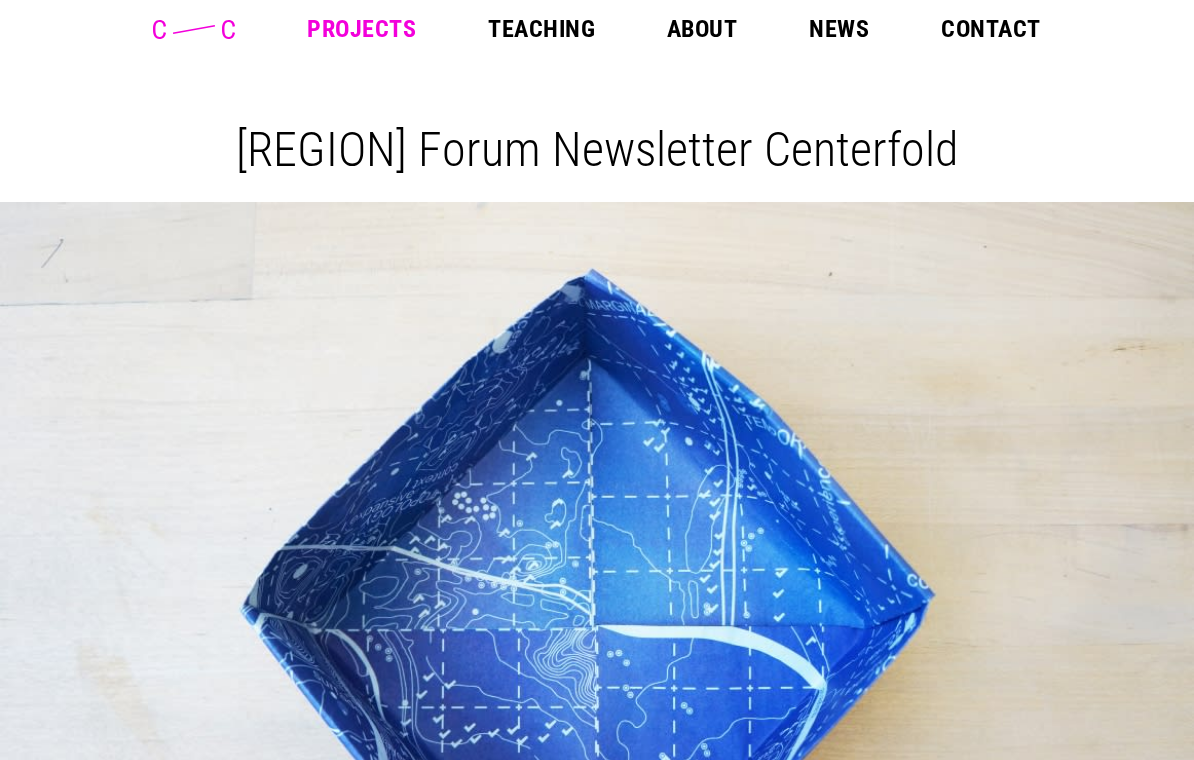 scroll, scrollTop: 16, scrollLeft: 0, axis: vertical 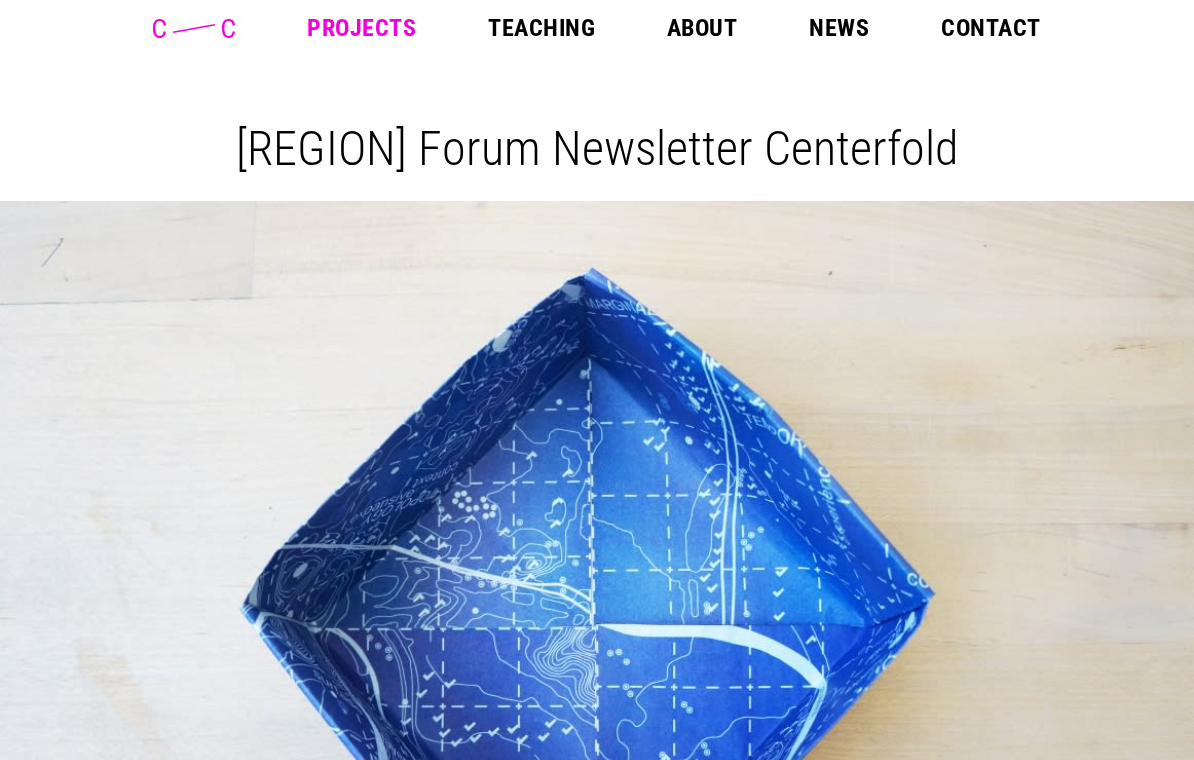 click on "Projects" at bounding box center (361, 28) 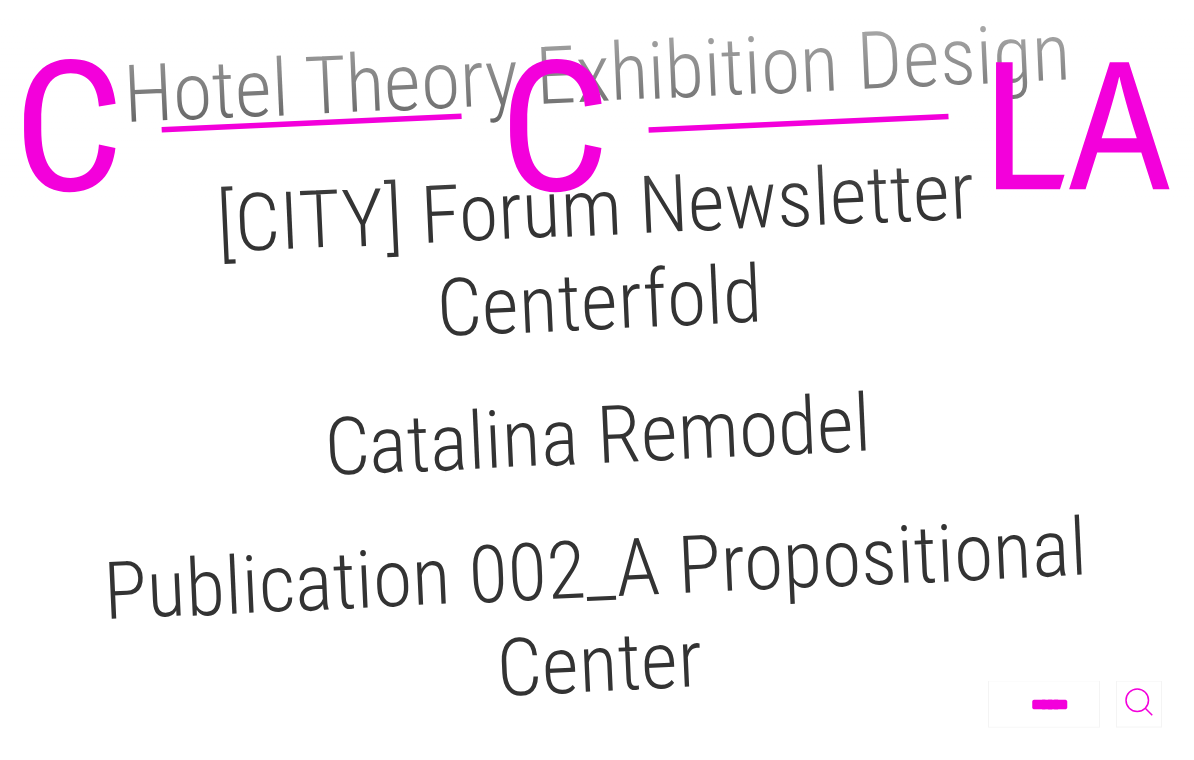 scroll, scrollTop: 1240, scrollLeft: 0, axis: vertical 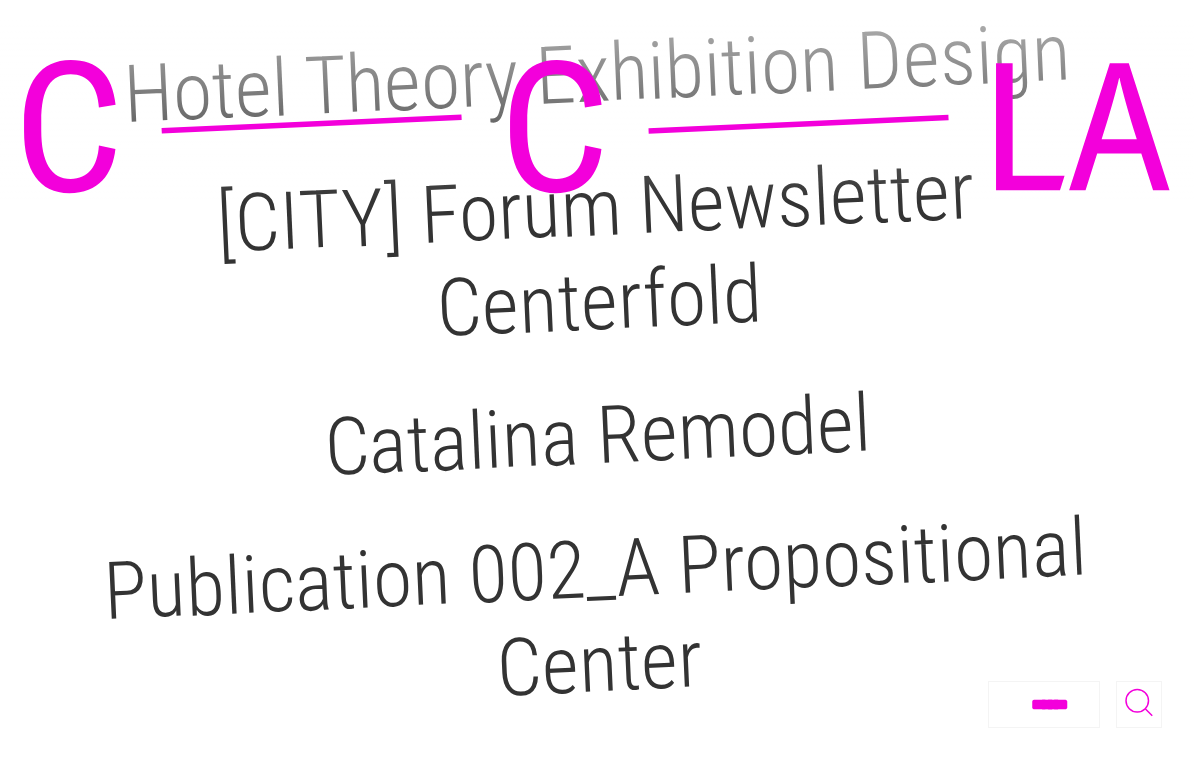 click on "M.H. Lair [FIRST] [LAST] - Sun Villa Reimi’s Place Block Party Ba-gua for Two [CITY] Salo(o)n Smoking Hot Tiny House Hotel Theory Exhibition Design [CITY] Forum Newsletter Centerfold Catalina Remodel Publication 002_A Propositional Center Folded Beauty 4×4 ID [CITY]: Tales of Deliberate Localism Blind (d)Ate, a Synesthetic Dinner Map-à-Porter at Dwell on Design Dingbat Posters for Kickstarter Campaign In Between Projects: Productora Objects in Space: April Greiman, Made in Space Blue Collar Talent: Studio Cortez Have your Wedge & Eat it Too Frogtown Salo(o)n Signals From Mission 26" 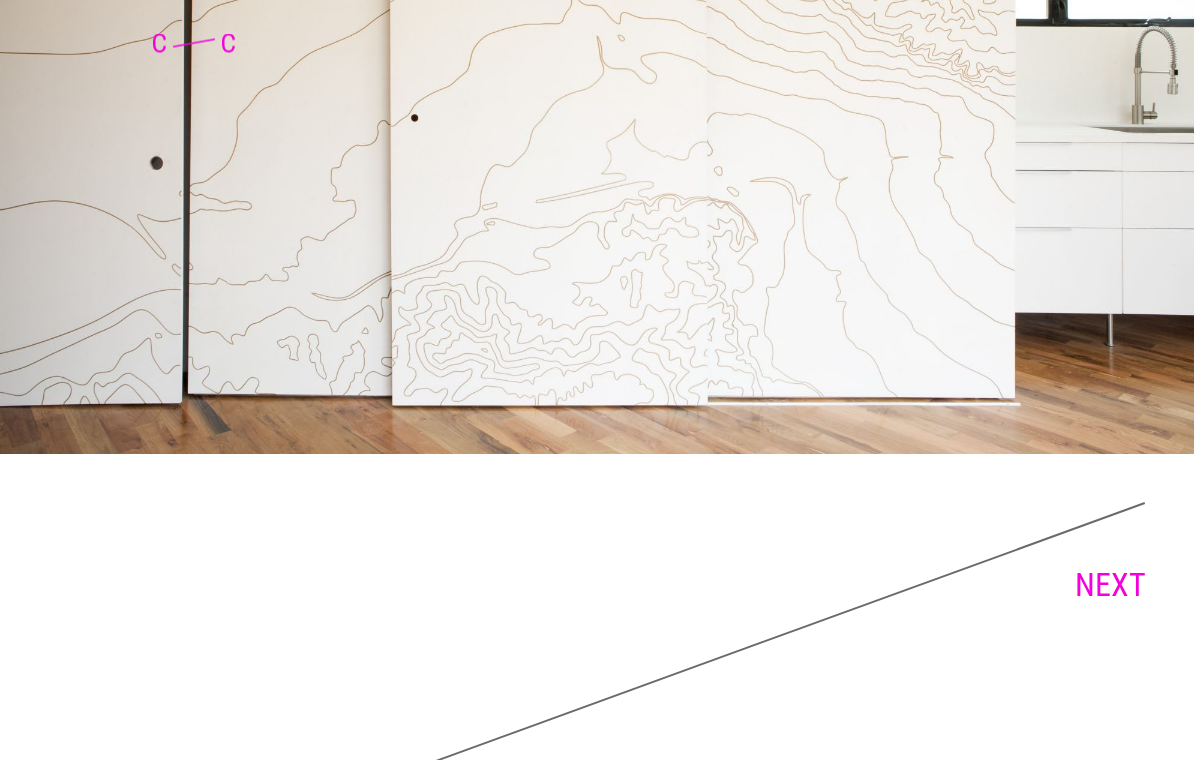 scroll, scrollTop: 4867, scrollLeft: 0, axis: vertical 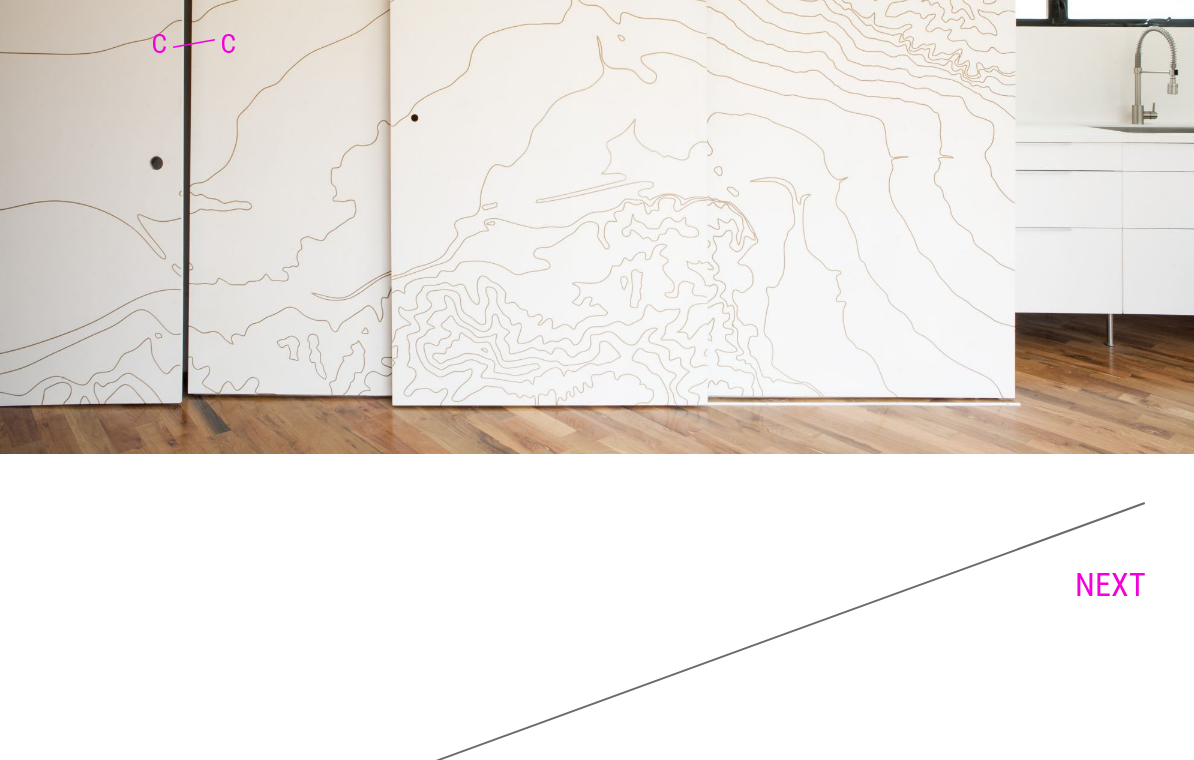 click on "NEXT" at bounding box center (1110, 585) 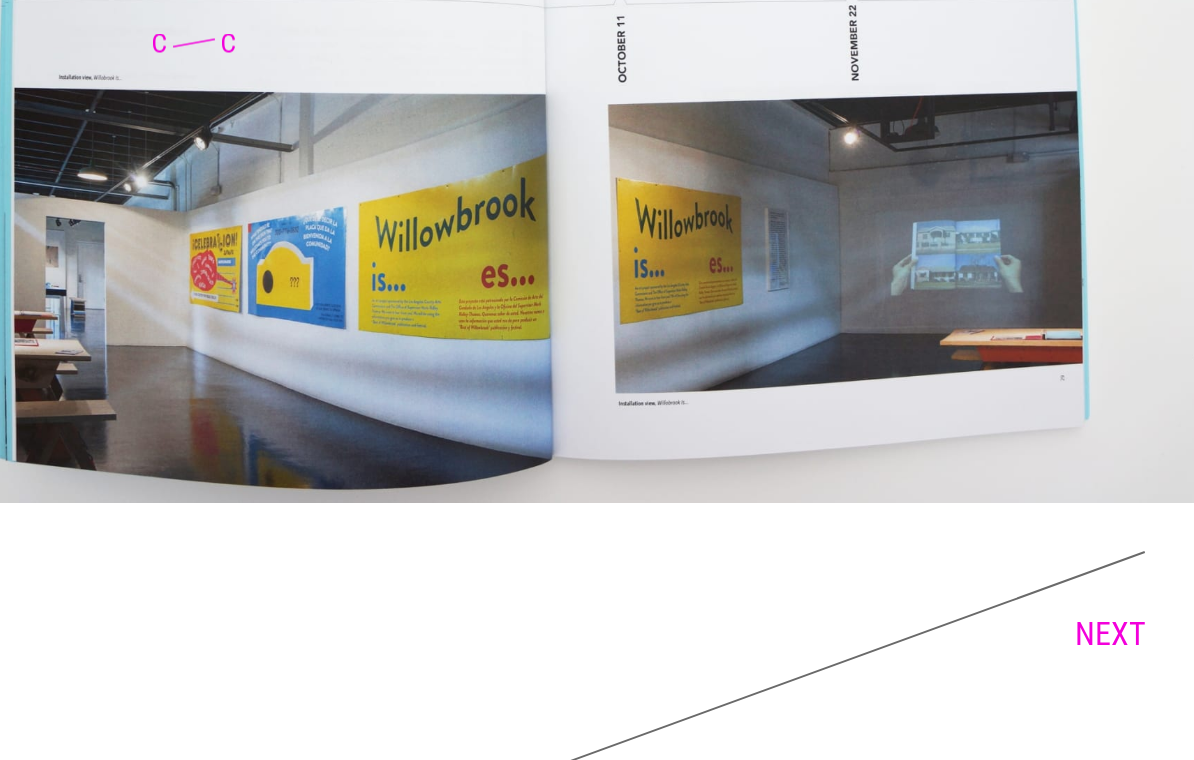 scroll, scrollTop: 2702, scrollLeft: 0, axis: vertical 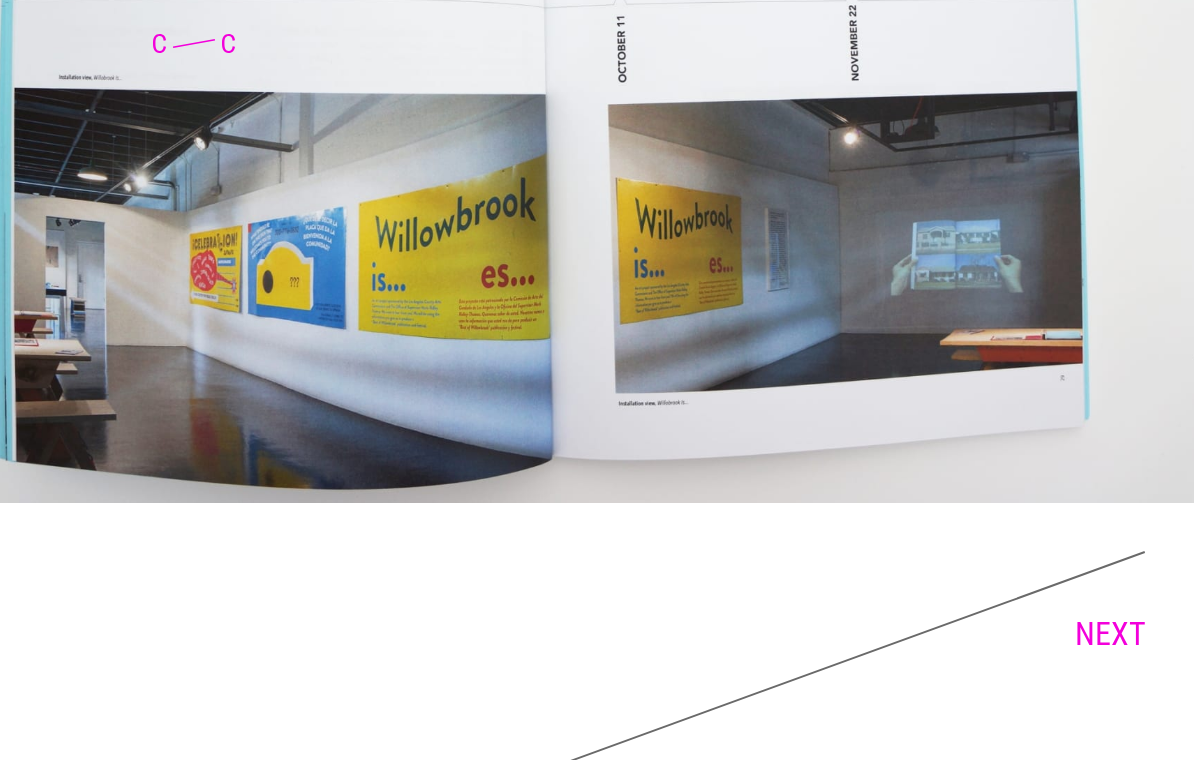 click on "NEXT" at bounding box center (1110, 634) 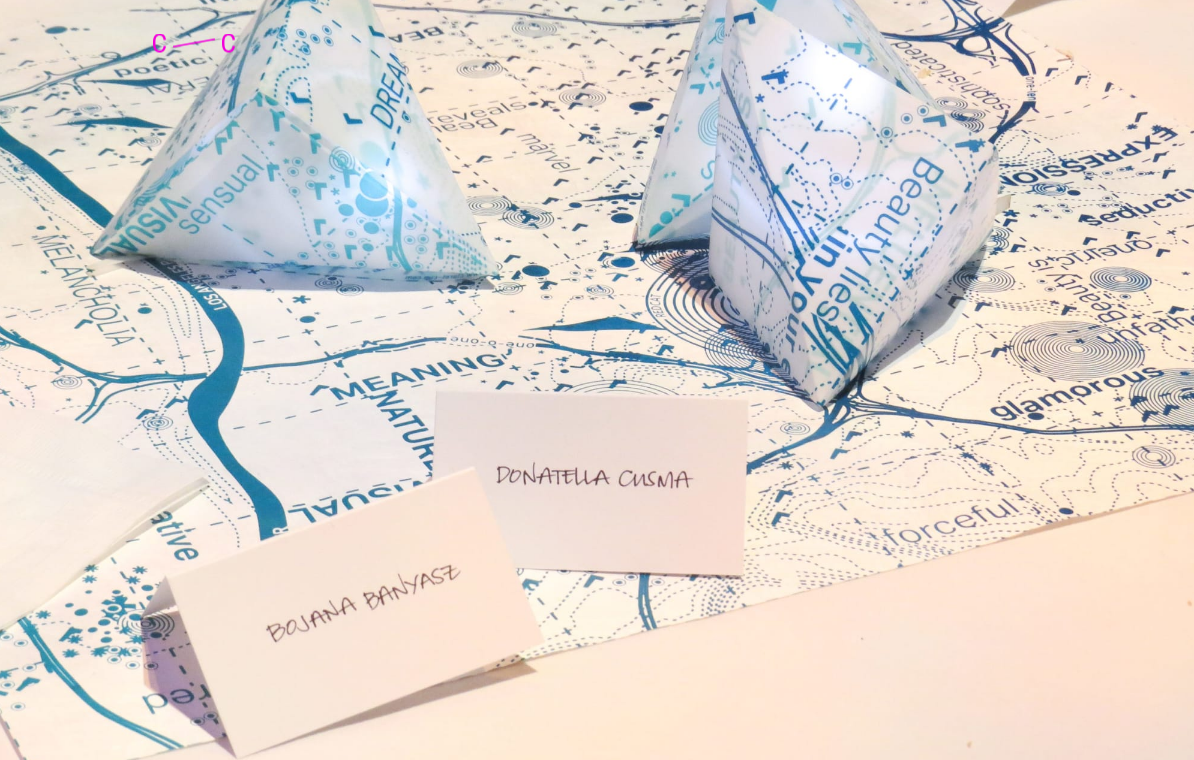scroll, scrollTop: 6459, scrollLeft: 0, axis: vertical 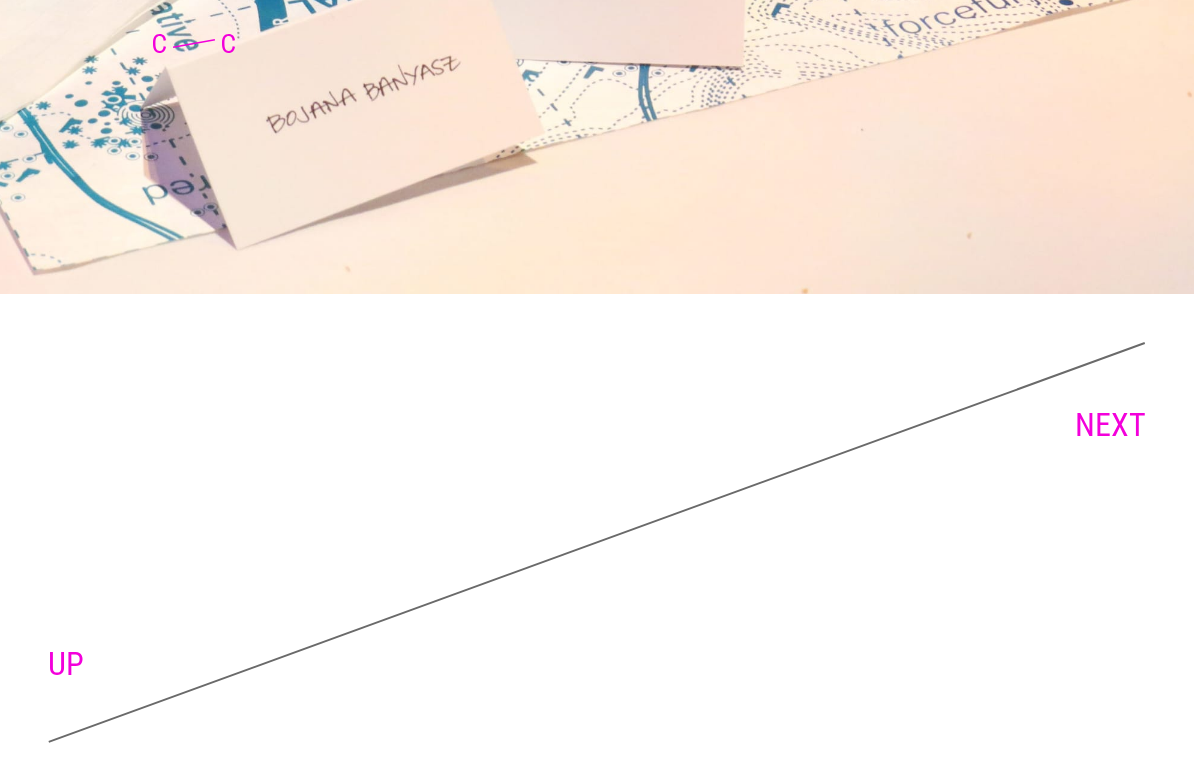 click on "NEXT" at bounding box center [1110, 425] 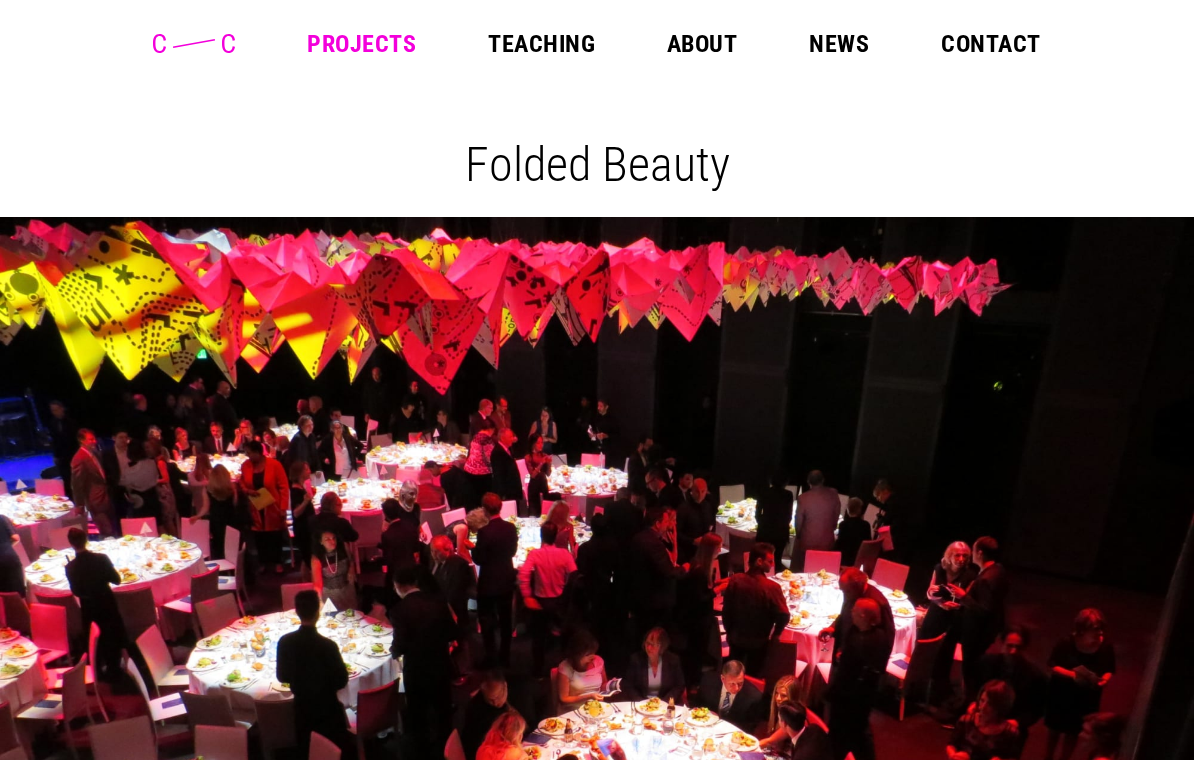 scroll, scrollTop: 6490, scrollLeft: 0, axis: vertical 